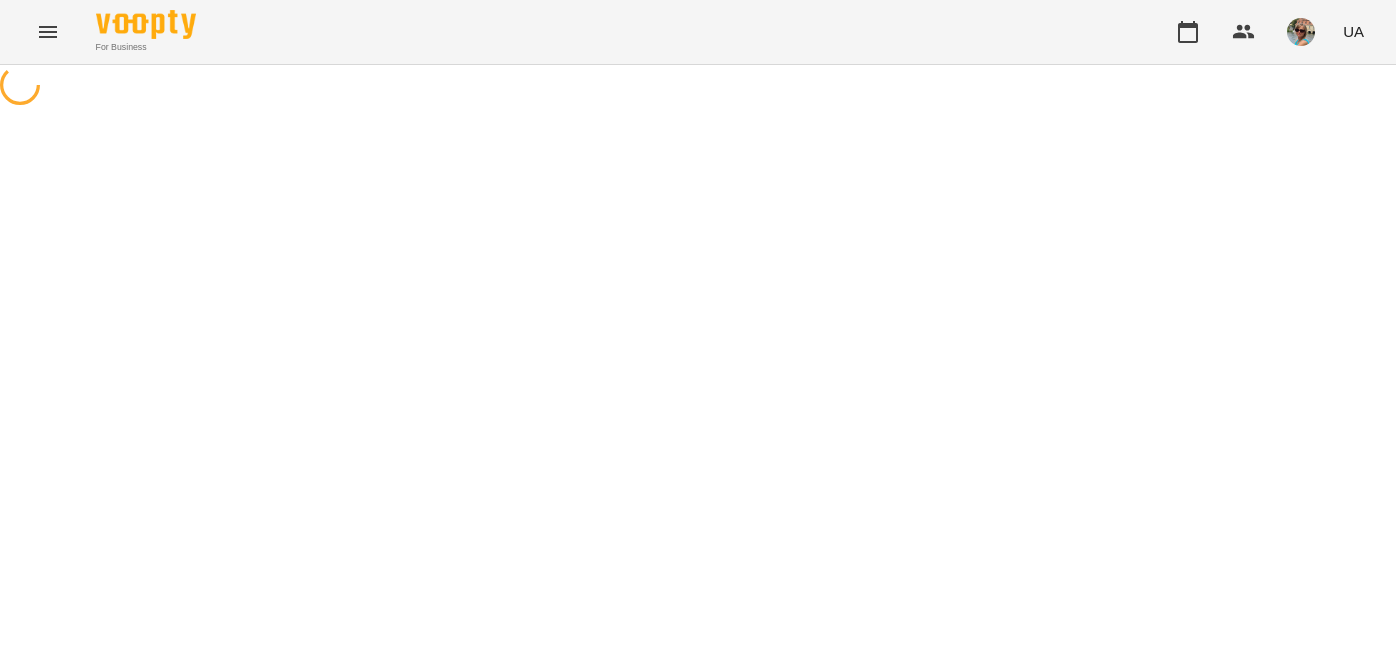 scroll, scrollTop: 0, scrollLeft: 0, axis: both 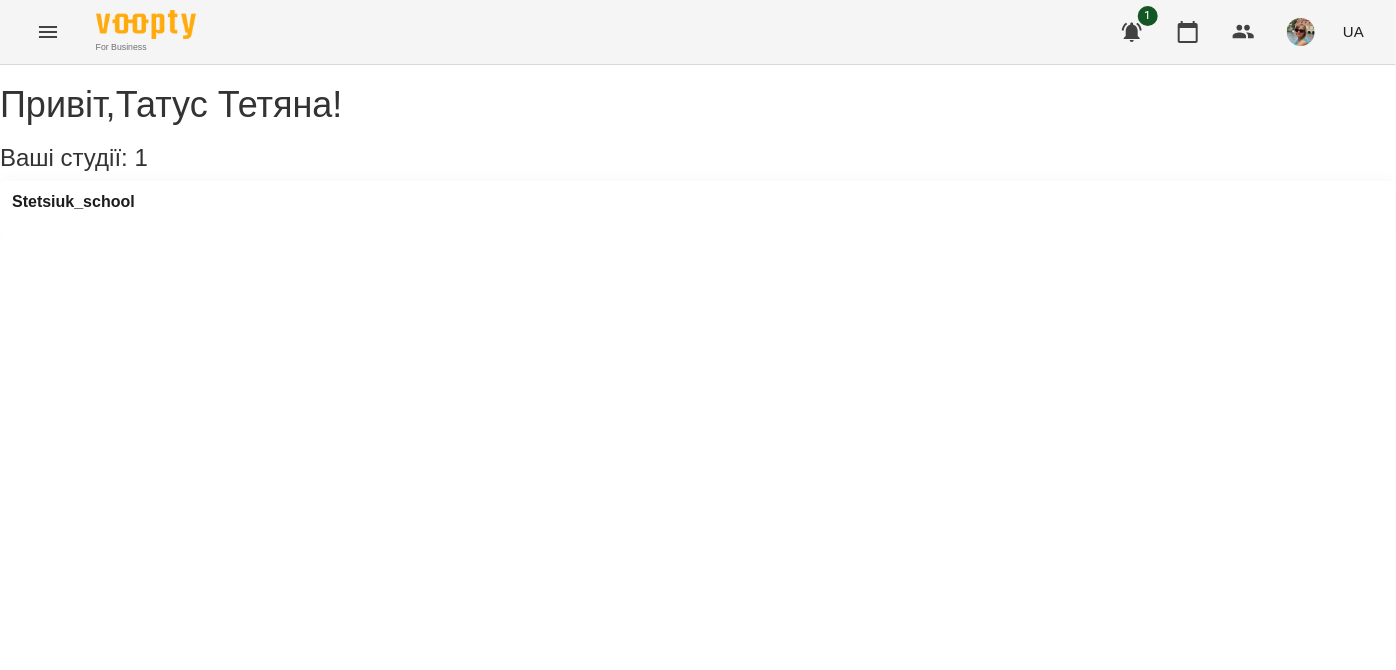 click at bounding box center (48, 32) 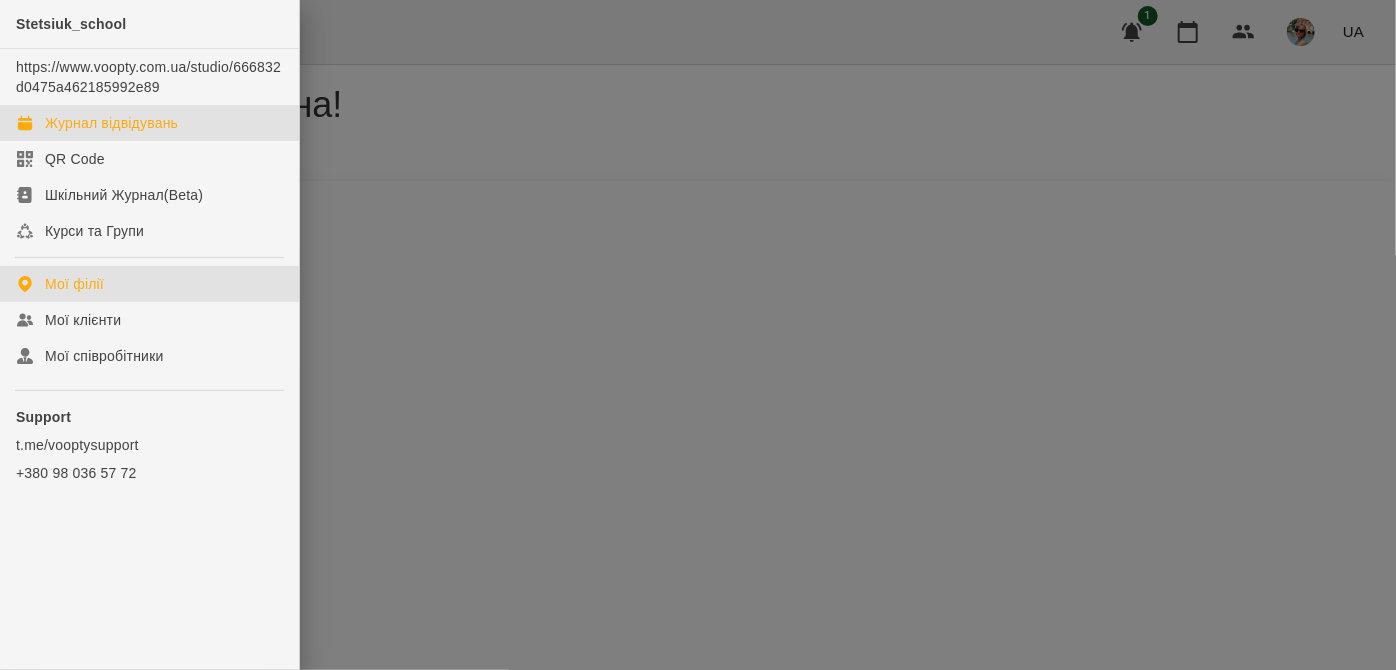 click on "Журнал відвідувань" at bounding box center (149, 123) 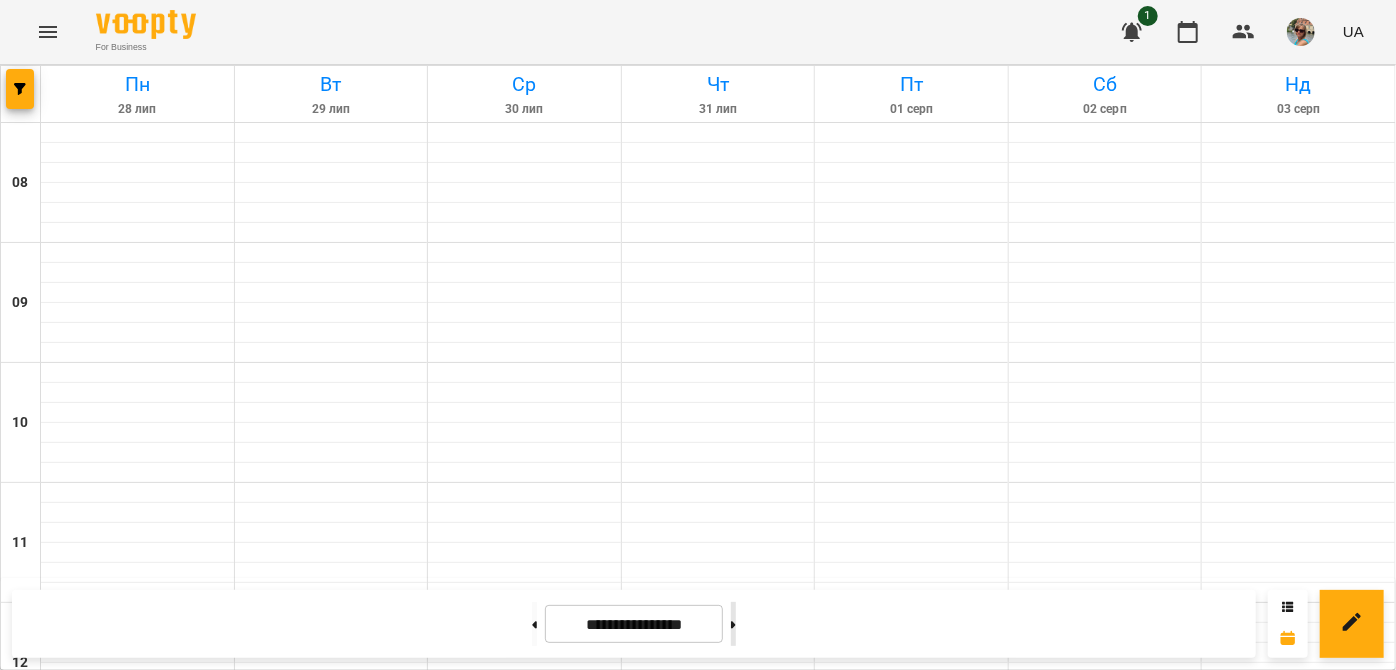 click at bounding box center (733, 624) 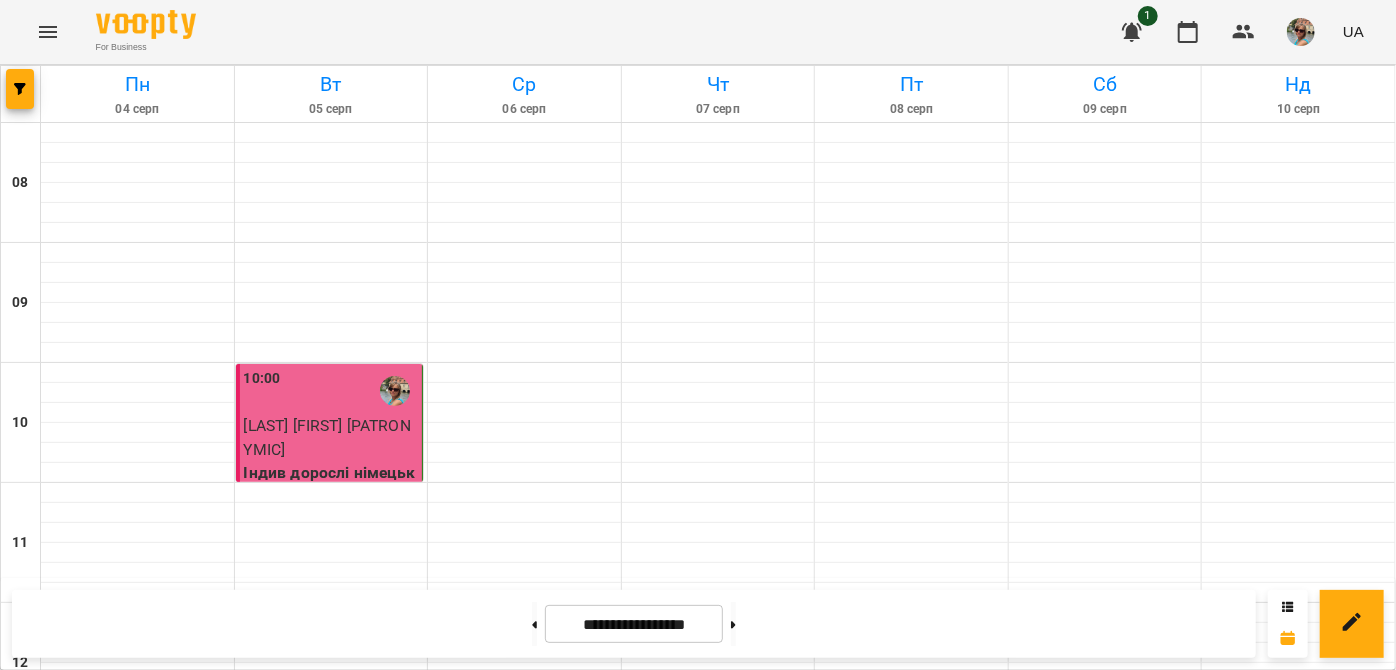scroll, scrollTop: 782, scrollLeft: 0, axis: vertical 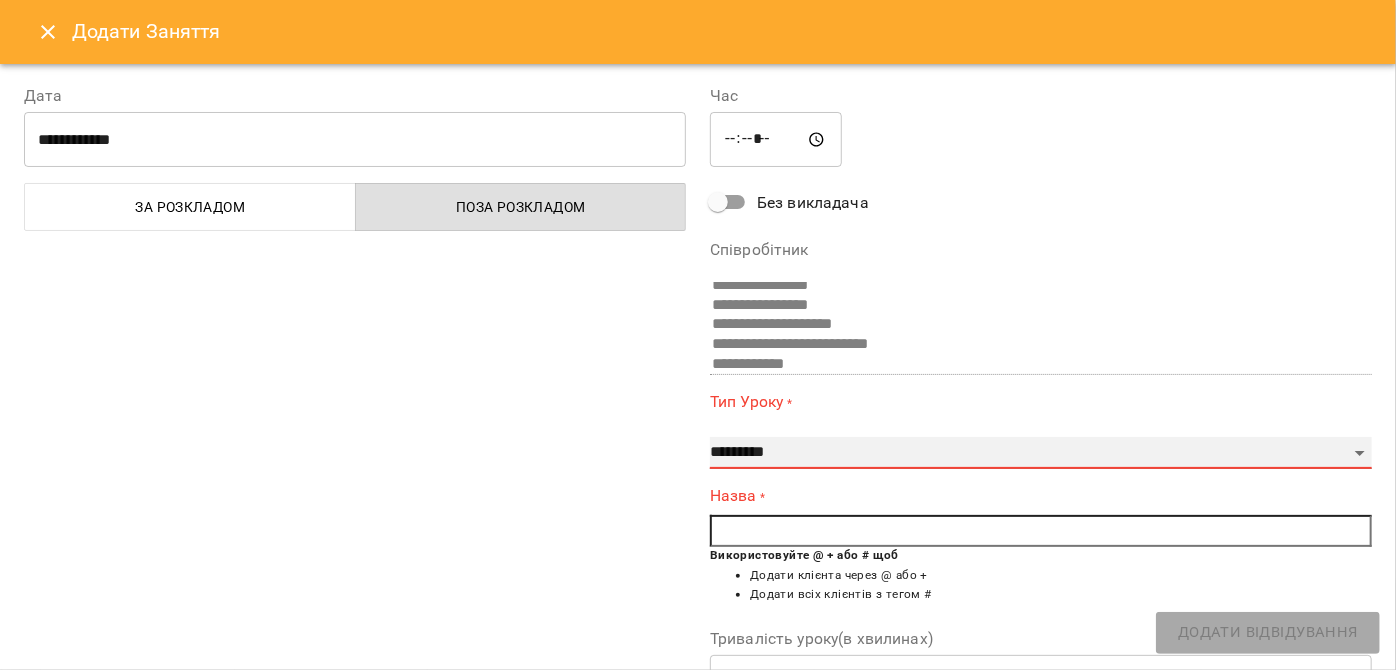 click on "**********" at bounding box center (1041, 453) 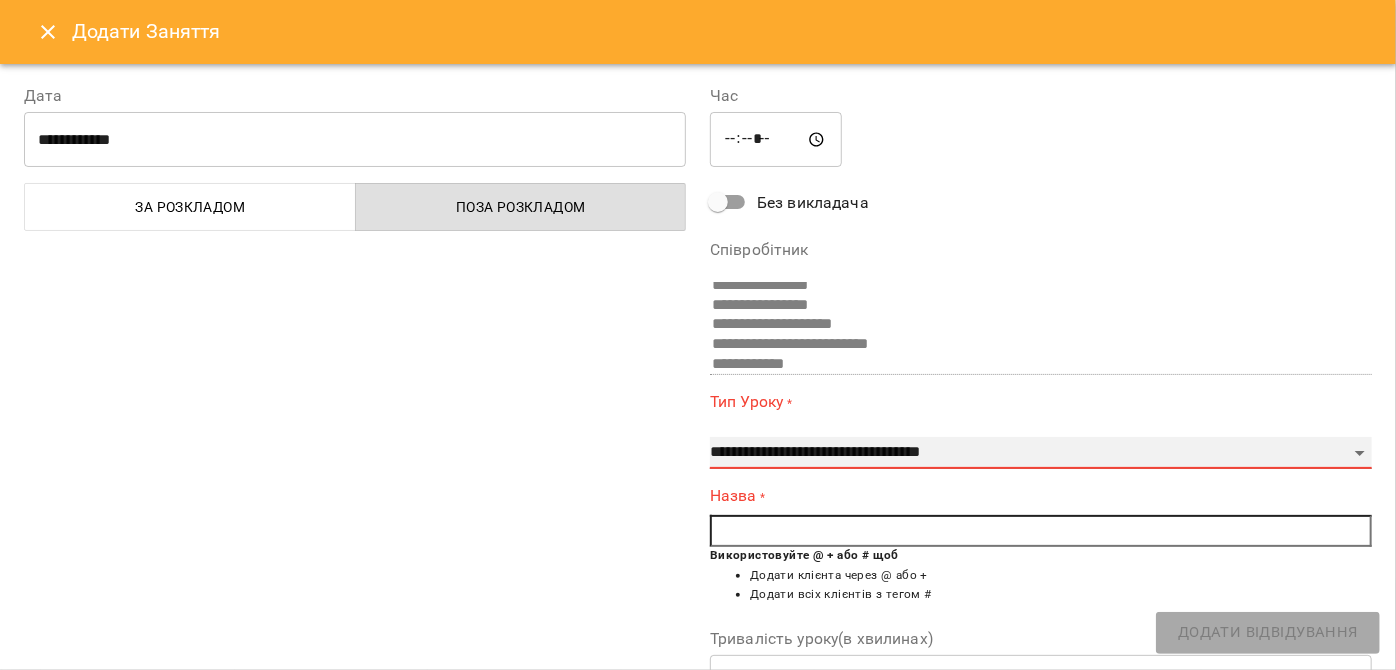 click on "**********" at bounding box center [1041, 453] 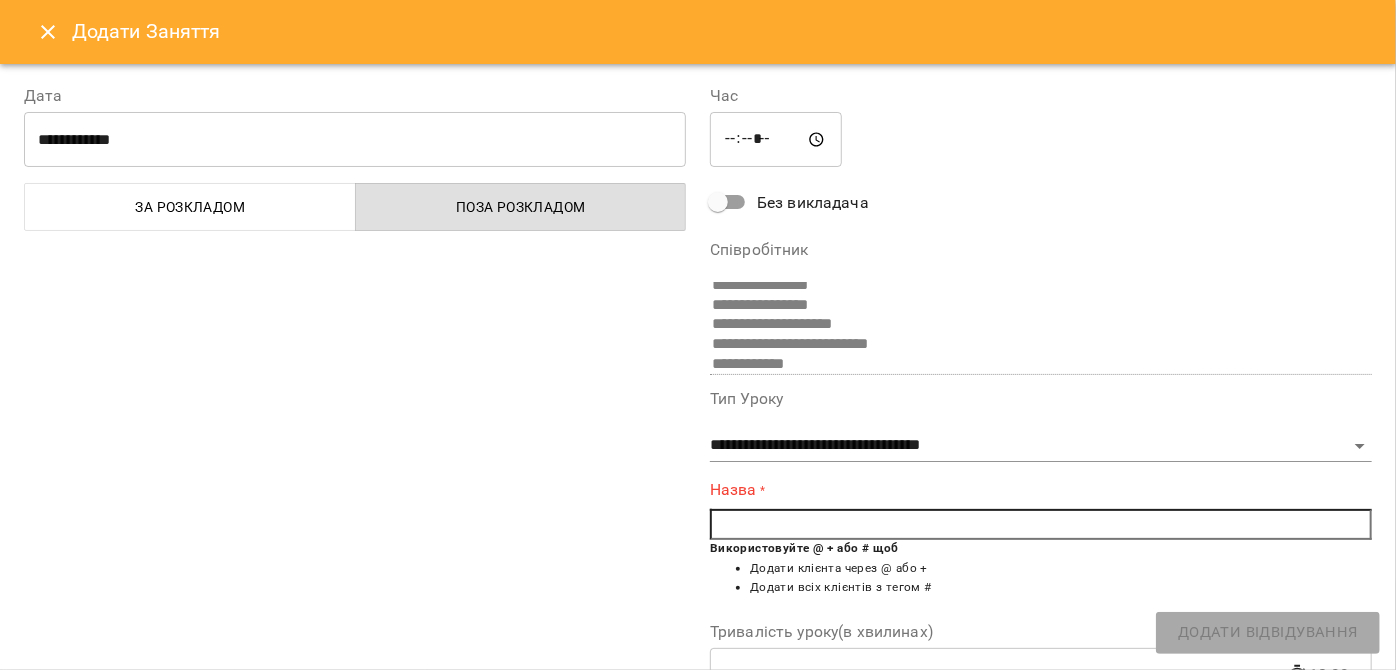click at bounding box center [1041, 525] 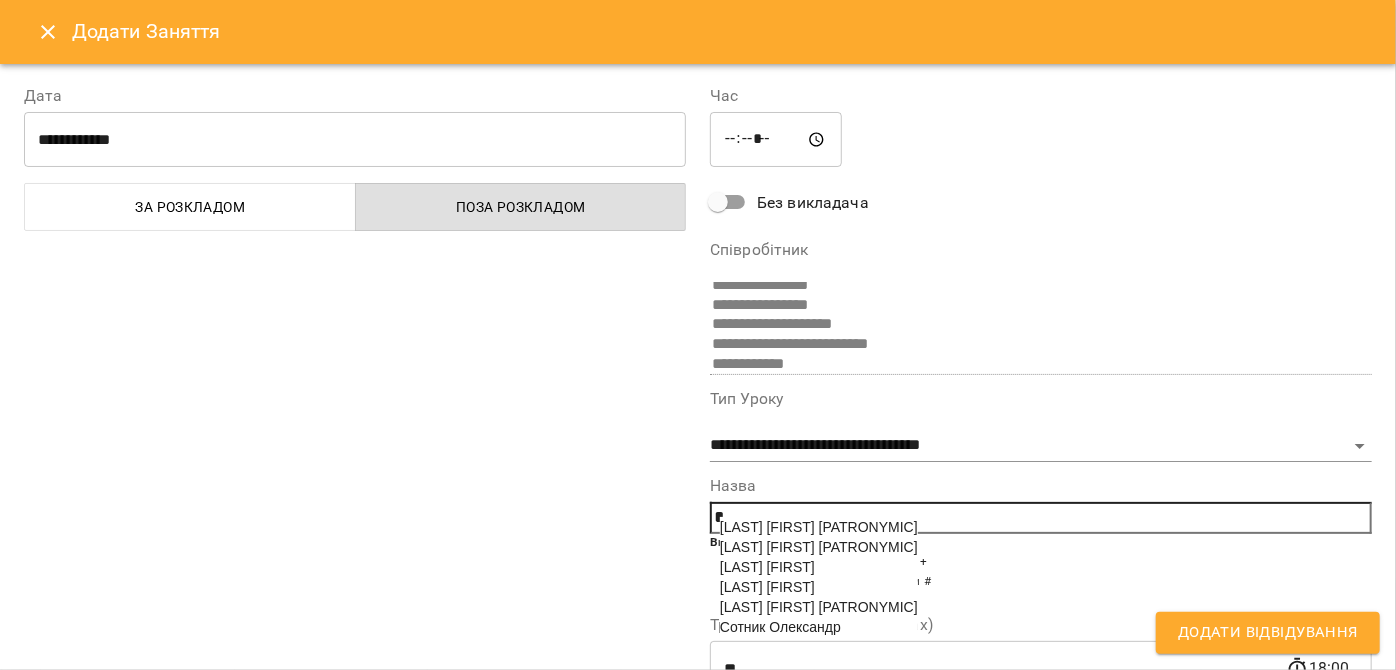 click on "[LAST] [FIRST]" at bounding box center [767, 567] 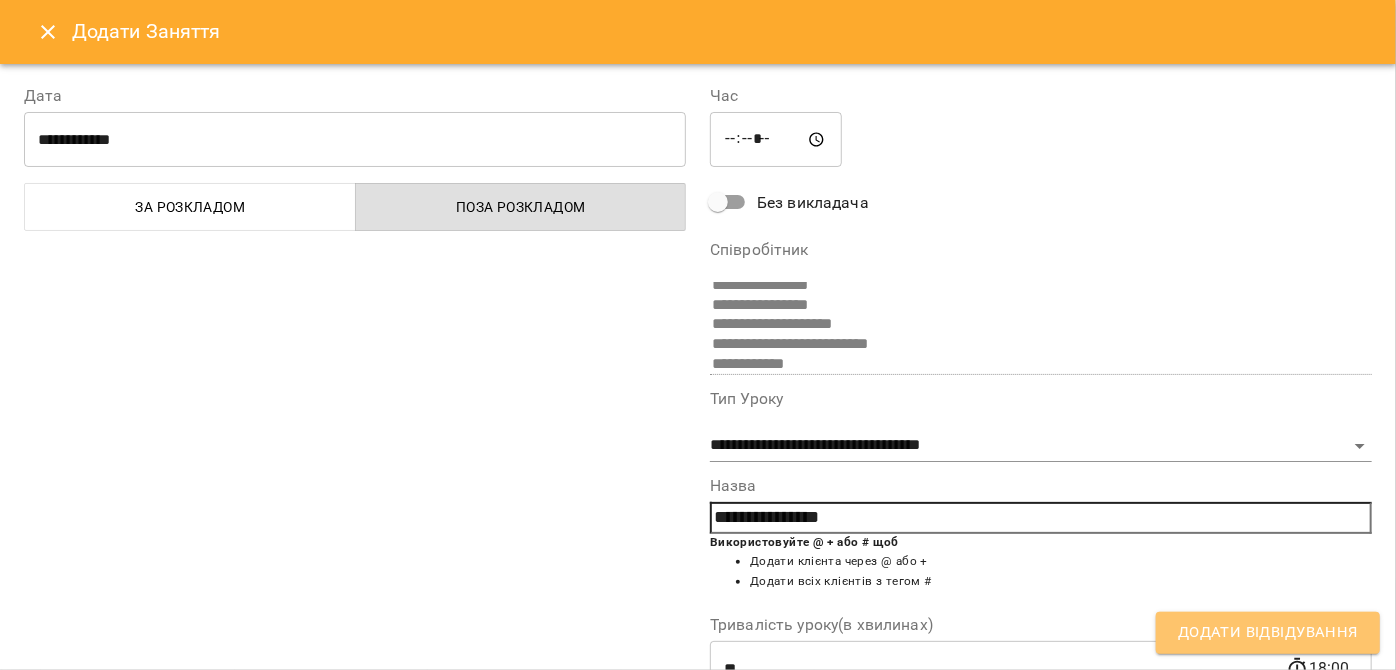 click on "Додати Відвідування" at bounding box center (1268, 633) 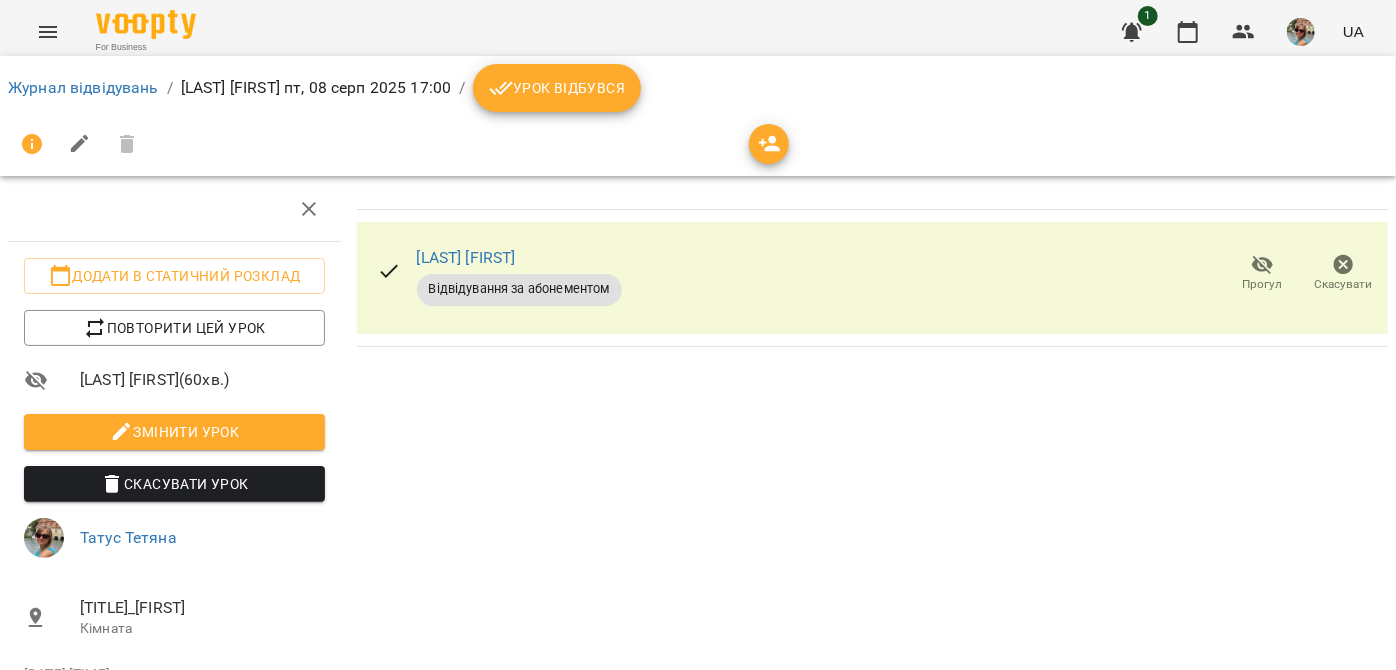 click on "Урок відбувся" at bounding box center [557, 88] 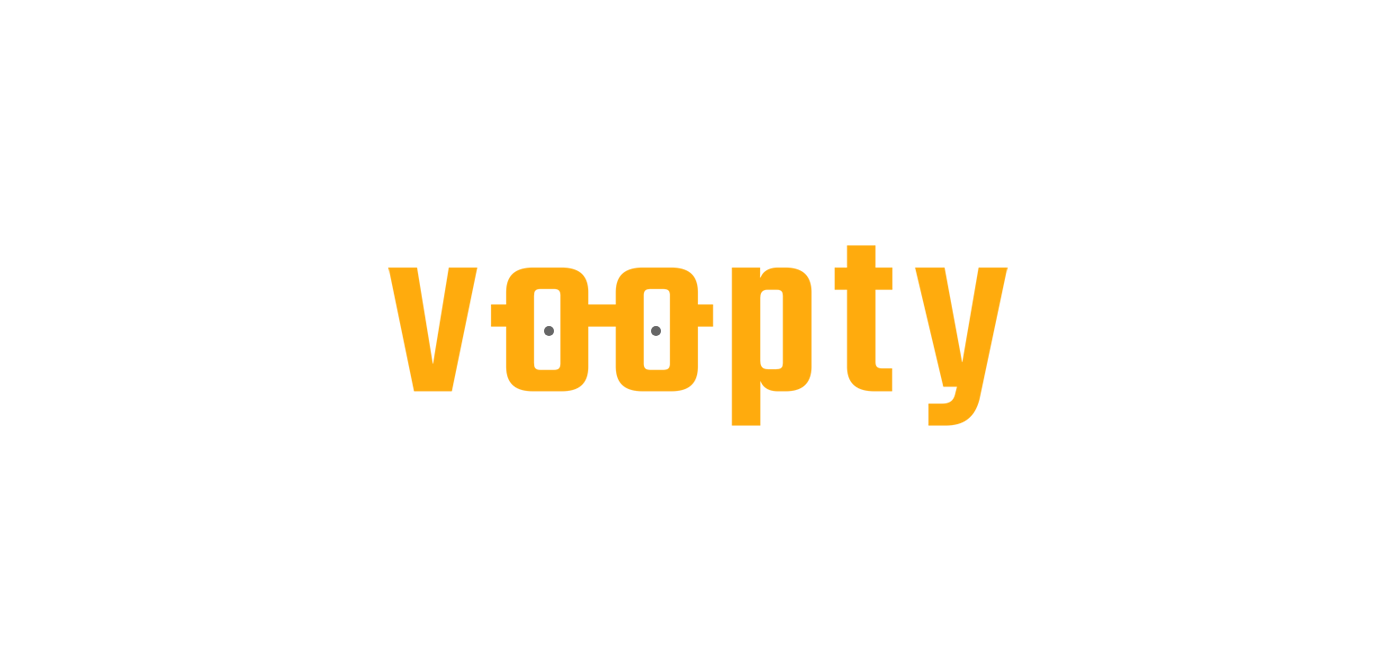 scroll, scrollTop: 0, scrollLeft: 0, axis: both 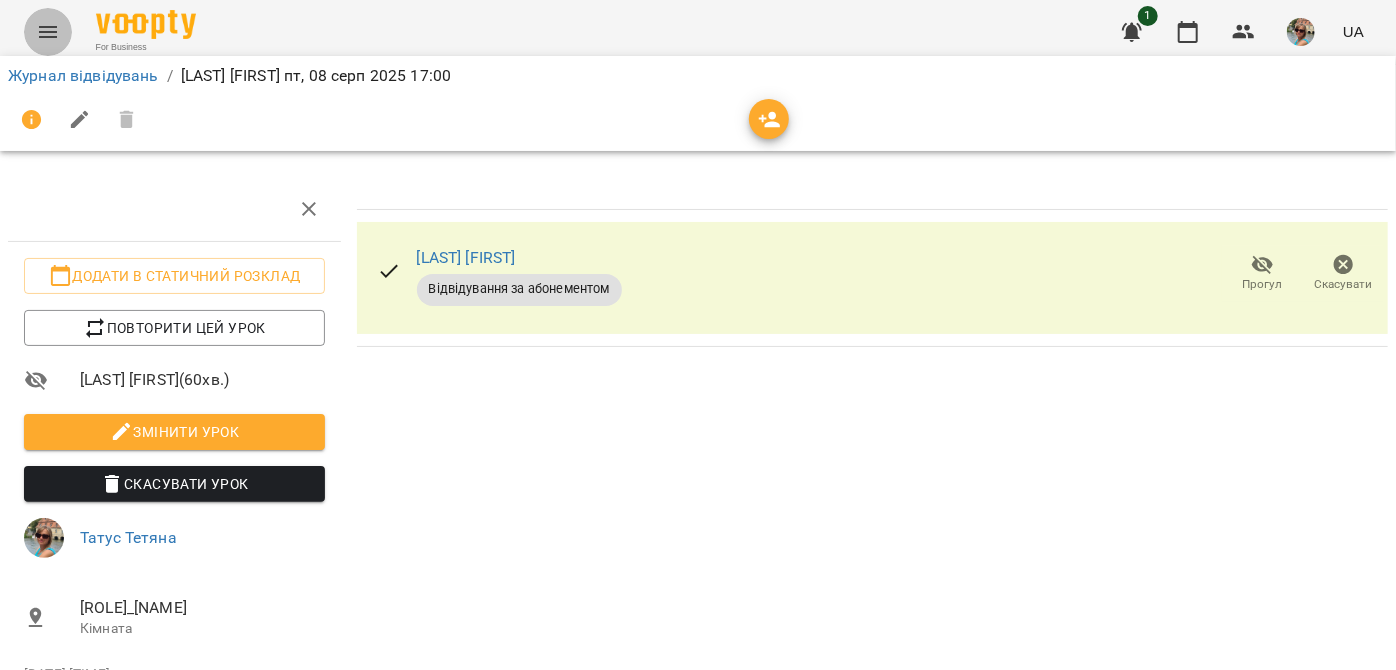 click 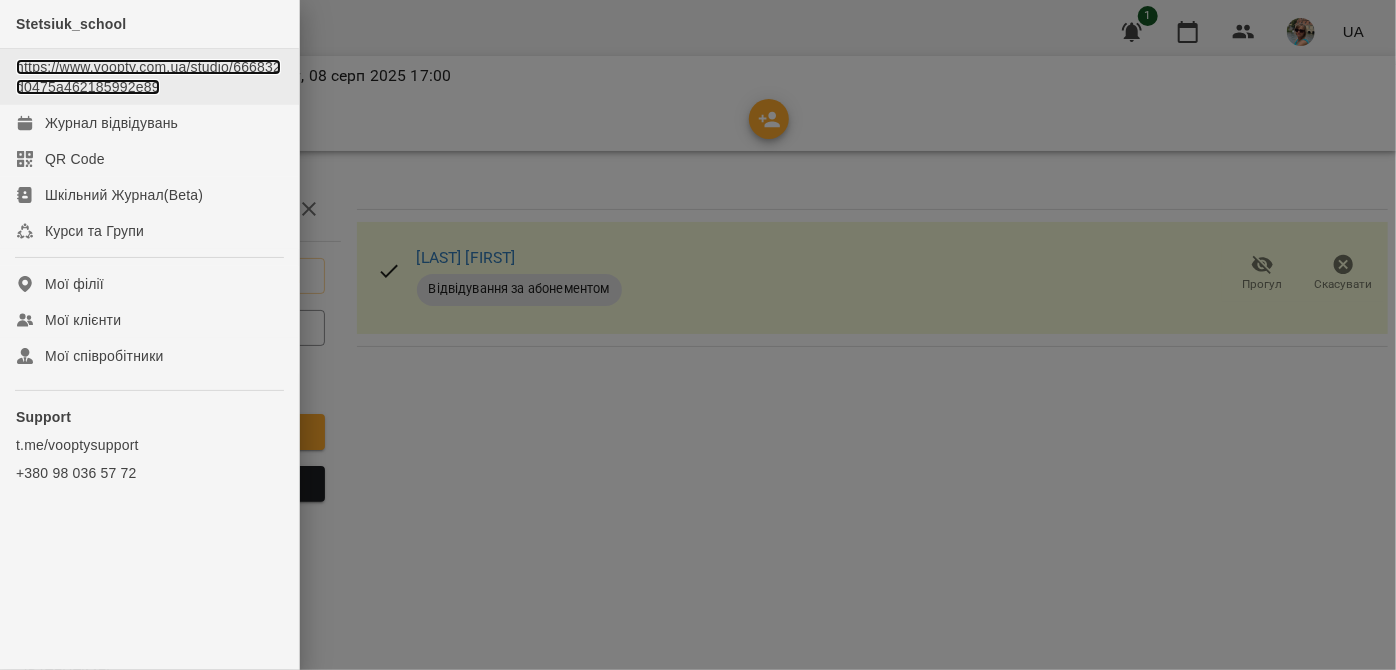 click on "https://www.voopty.com.ua/studio/666832d0475a462185992e89" at bounding box center [148, 77] 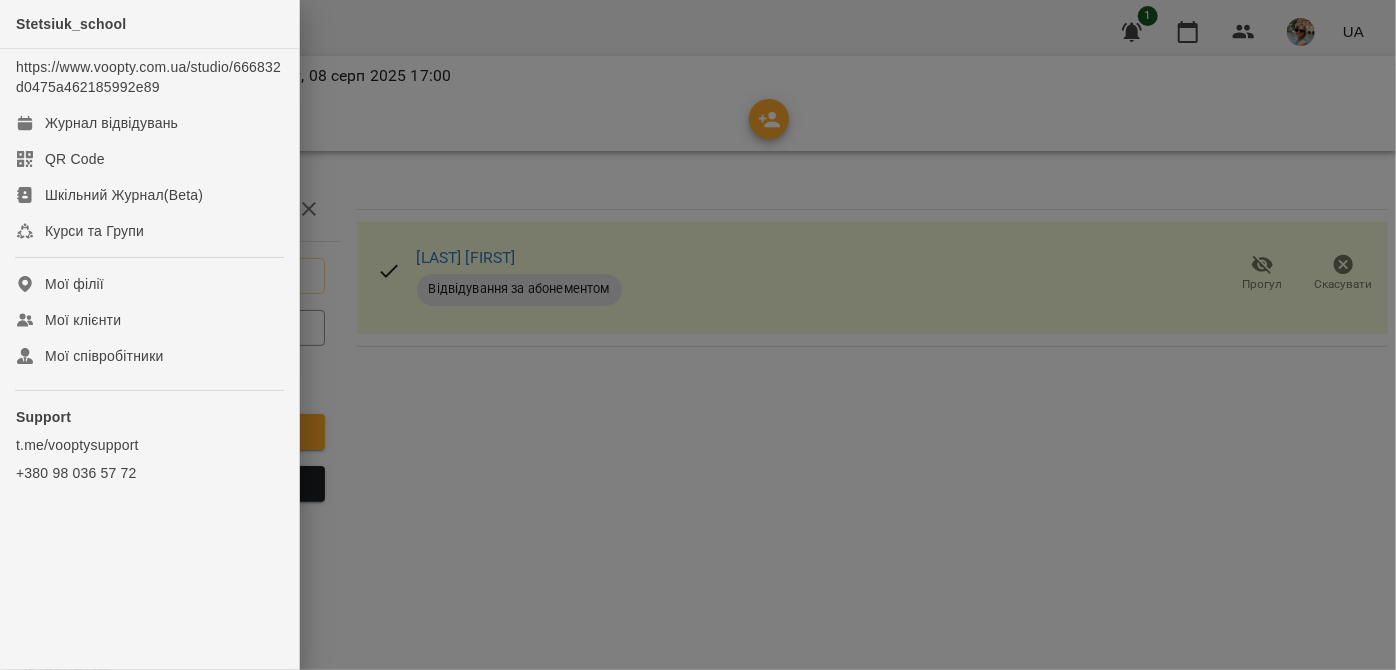 click at bounding box center [698, 335] 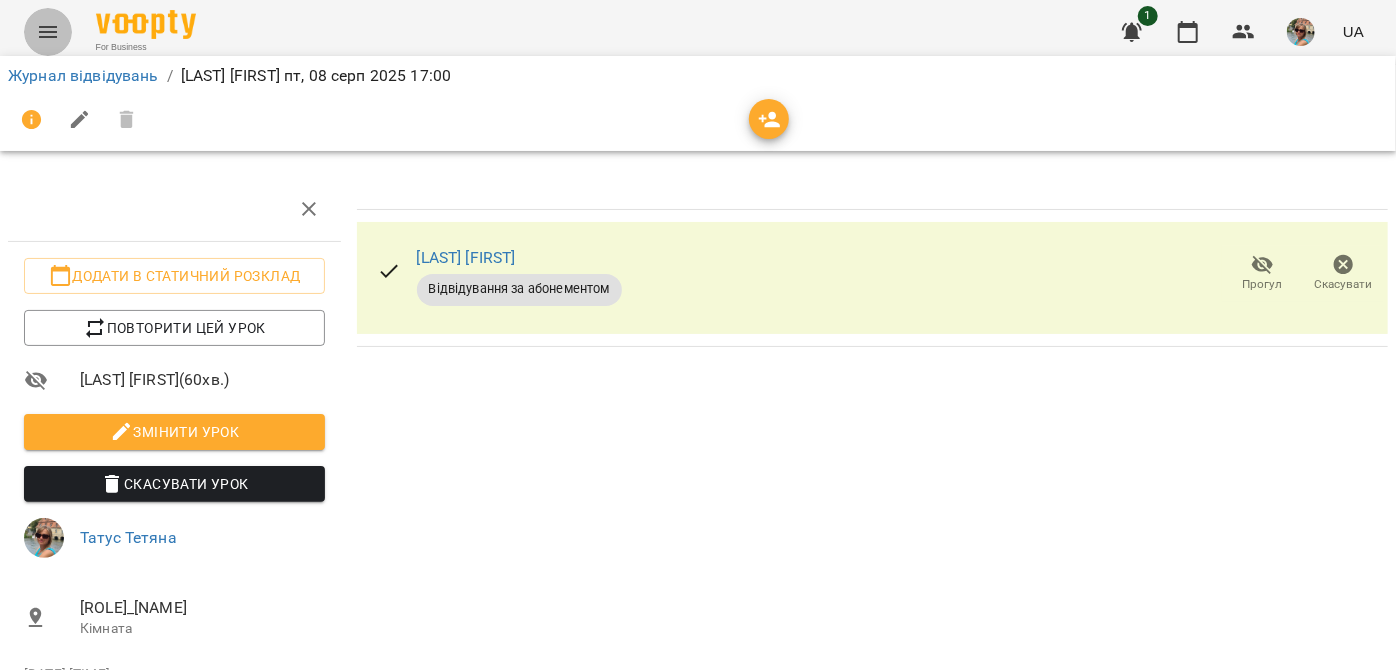 click at bounding box center [48, 32] 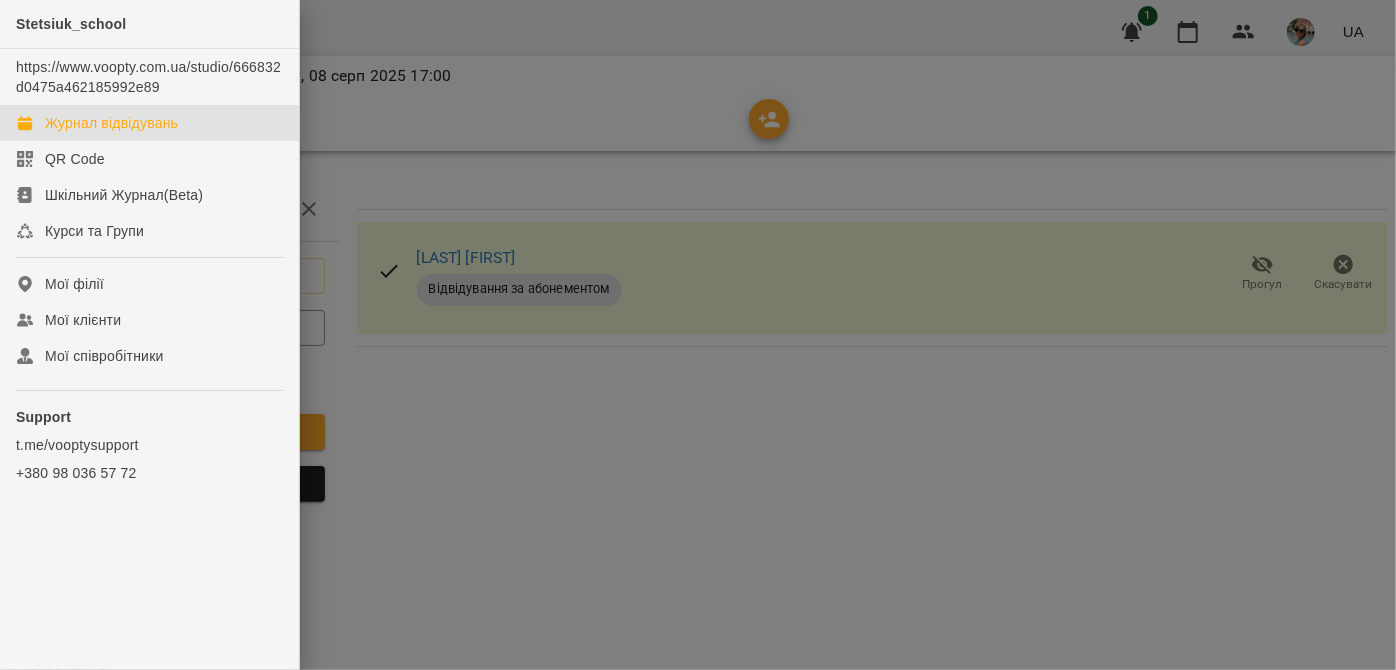 click on "Журнал відвідувань" at bounding box center (111, 123) 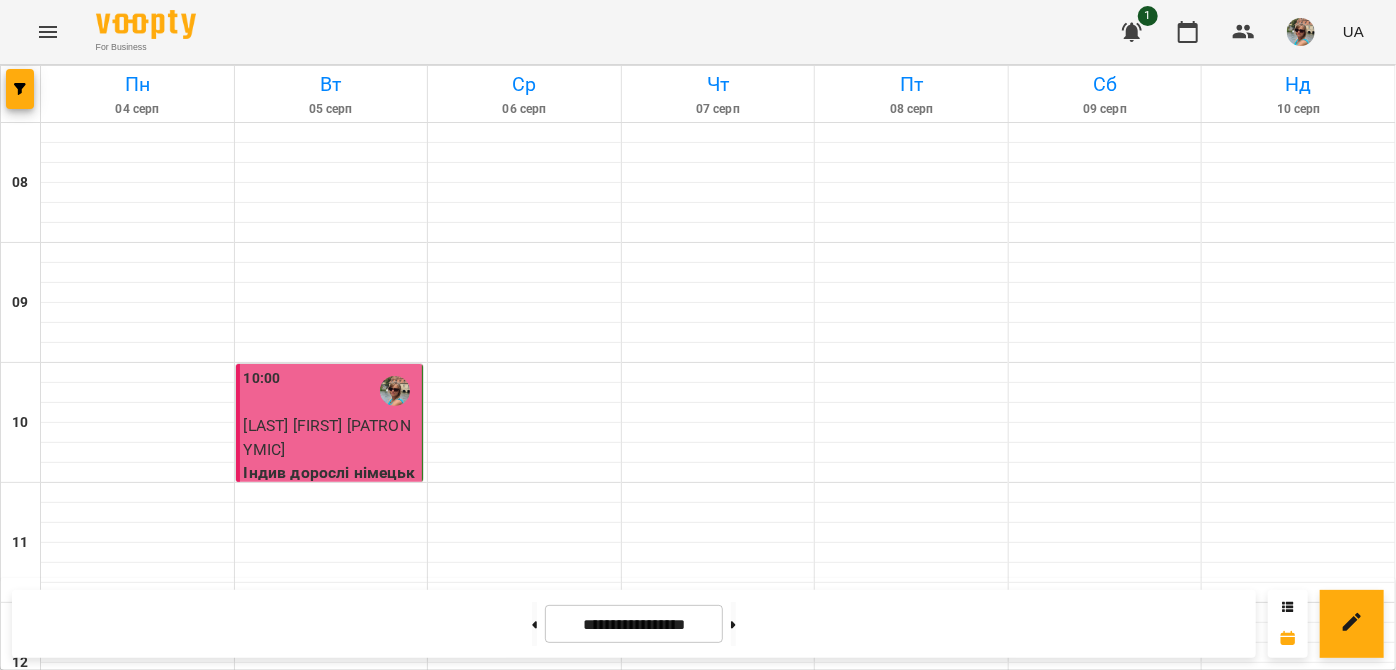 scroll, scrollTop: 1221, scrollLeft: 0, axis: vertical 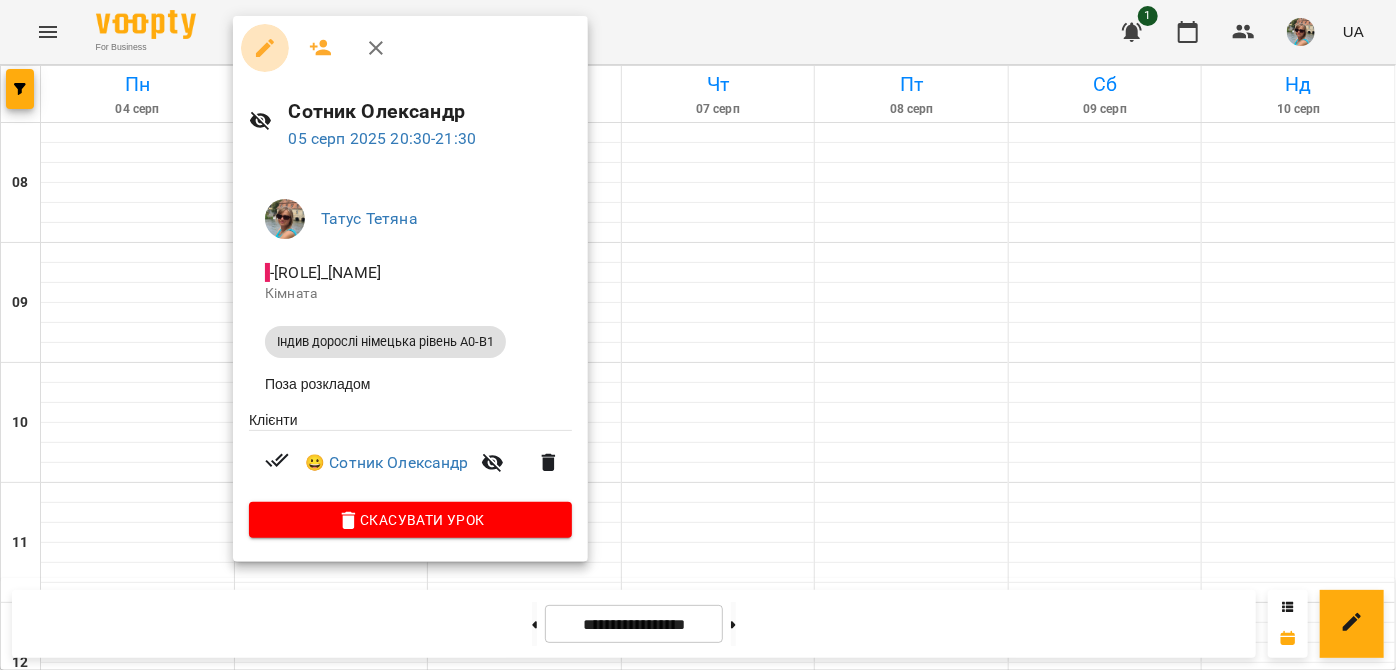 click 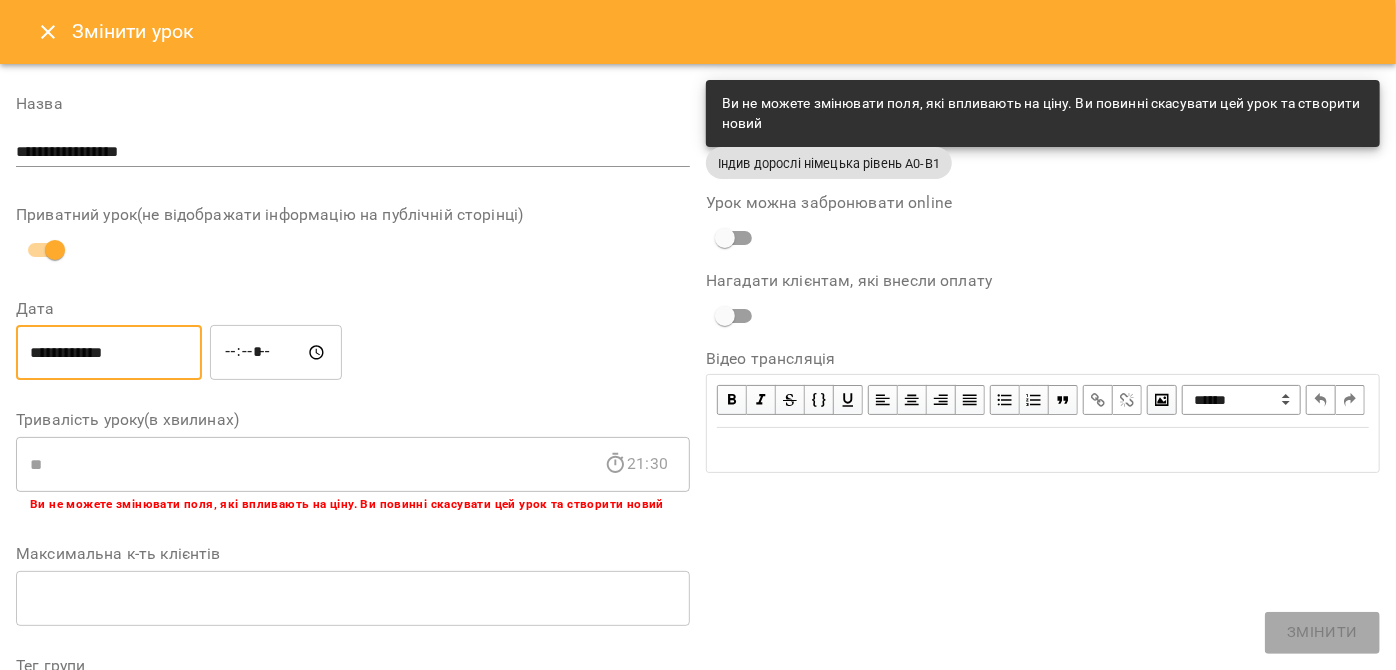 click on "**********" at bounding box center (109, 353) 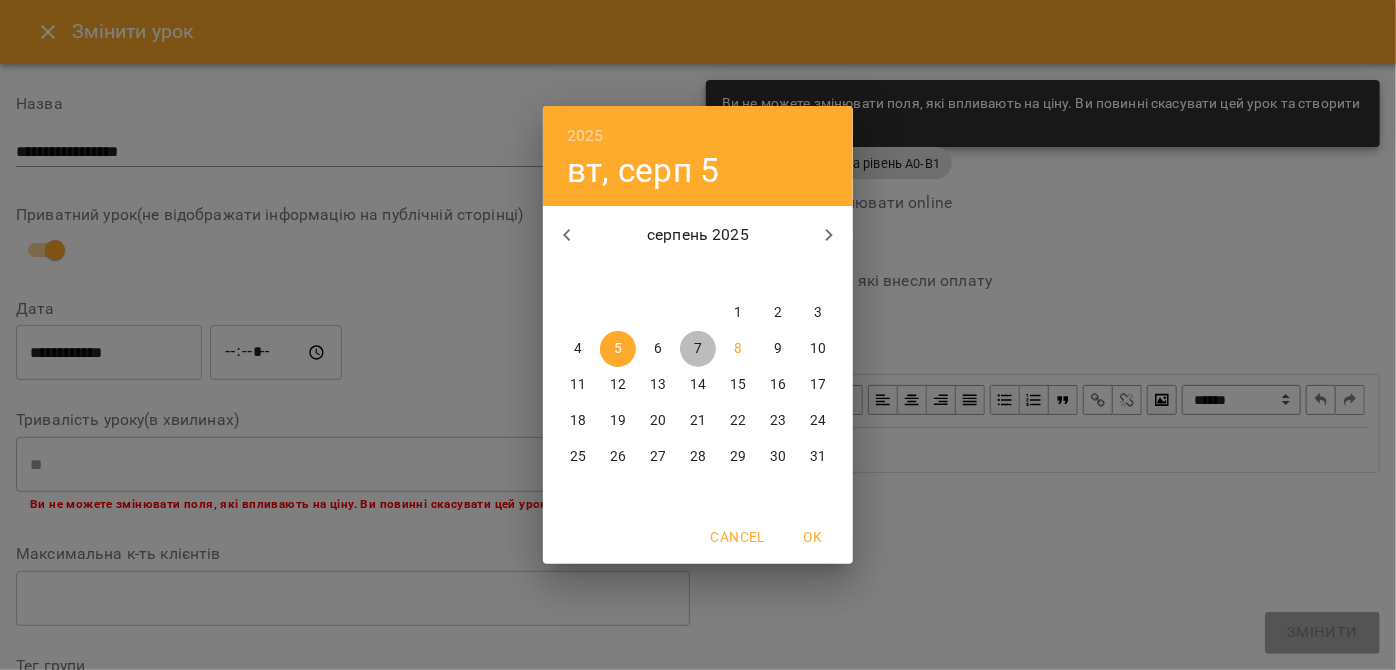 click on "7" at bounding box center [698, 349] 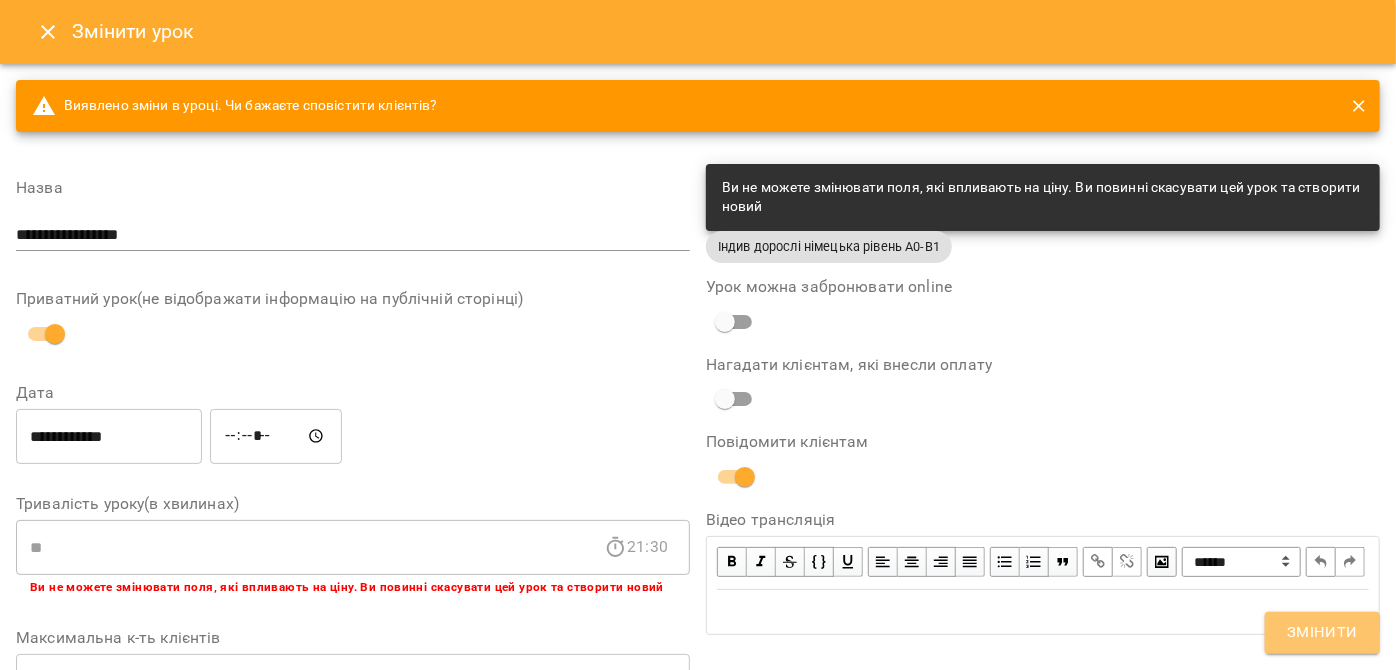 click on "Змінити" at bounding box center [1322, 633] 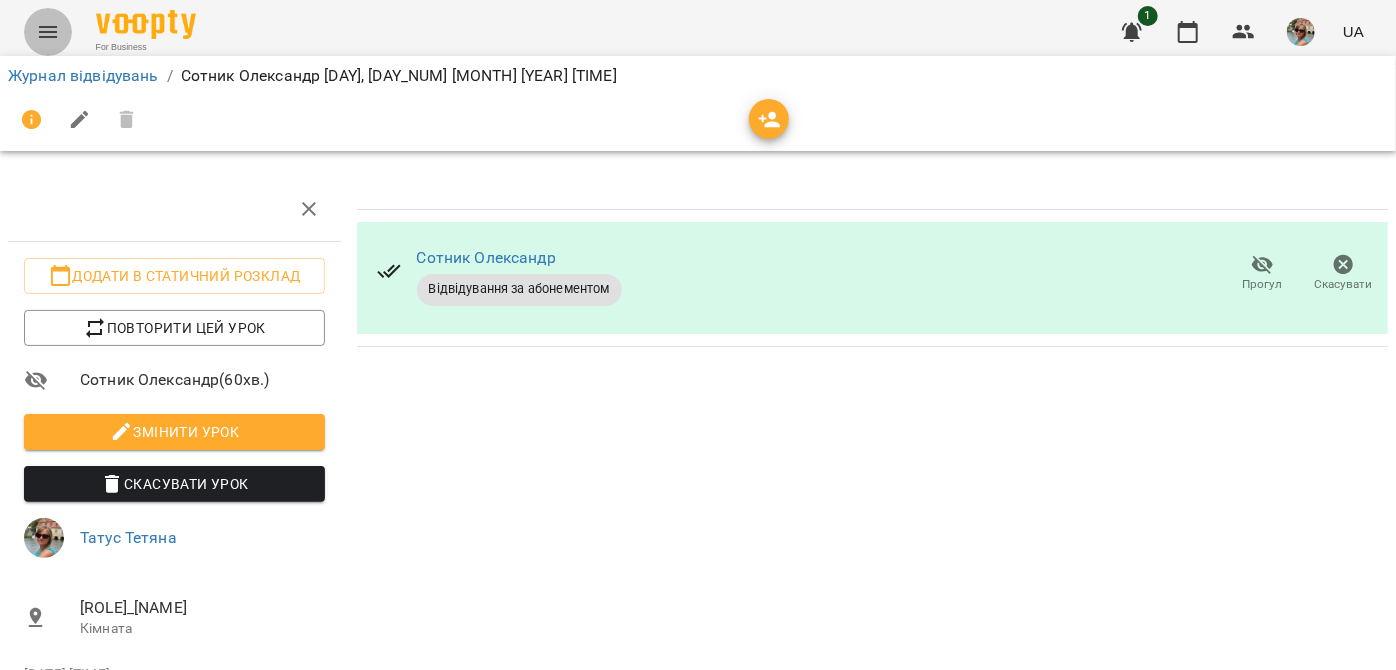 click 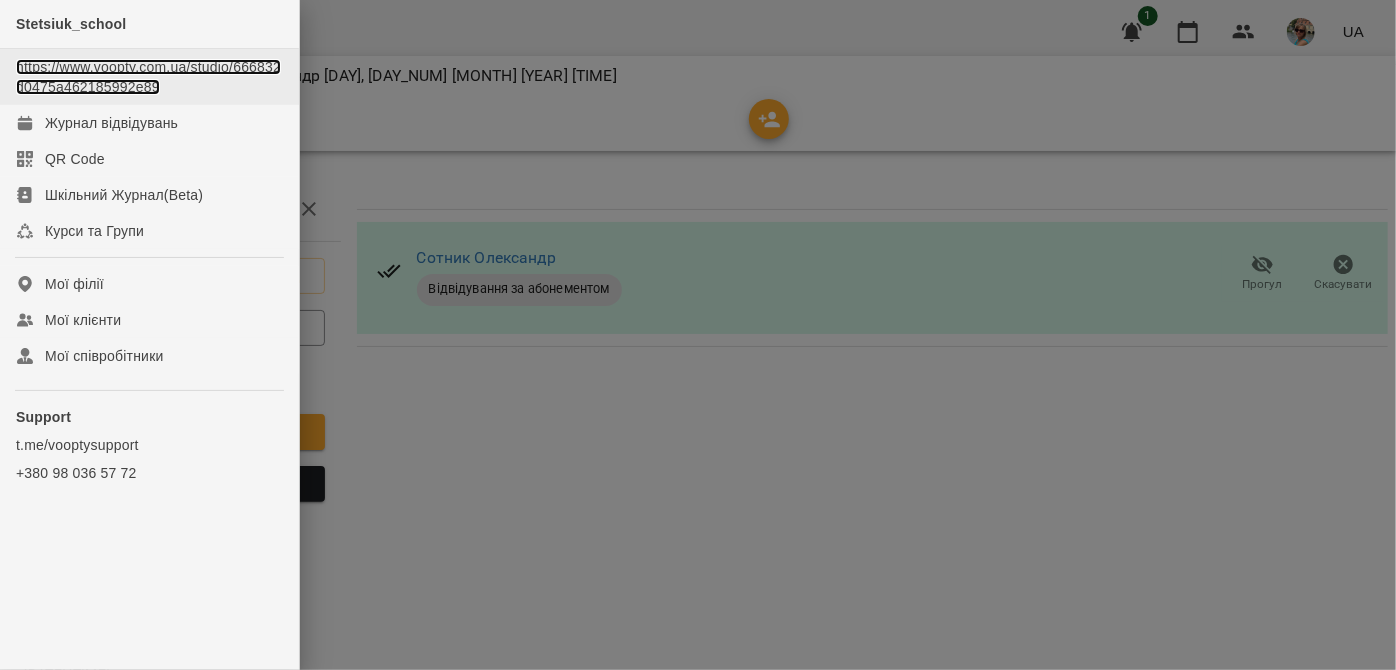 click on "https://www.voopty.com.ua/studio/666832d0475a462185992e89" at bounding box center (148, 77) 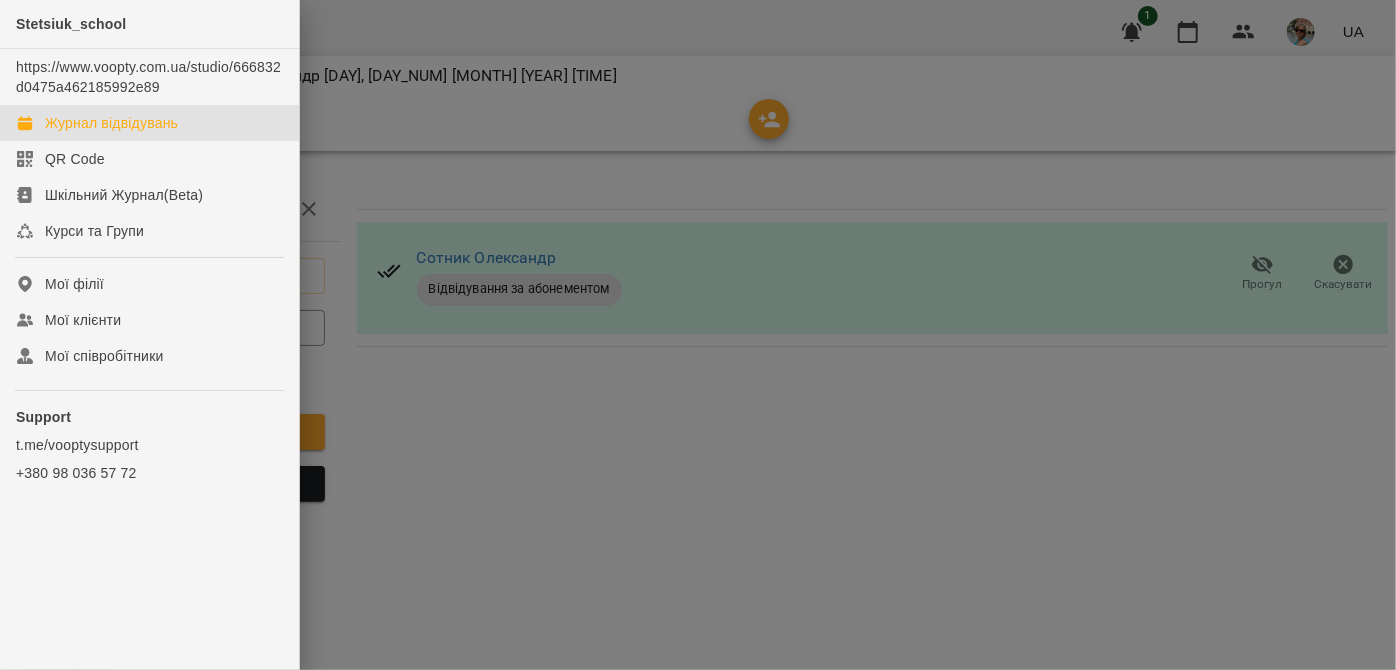 click on "Журнал відвідувань" at bounding box center (149, 123) 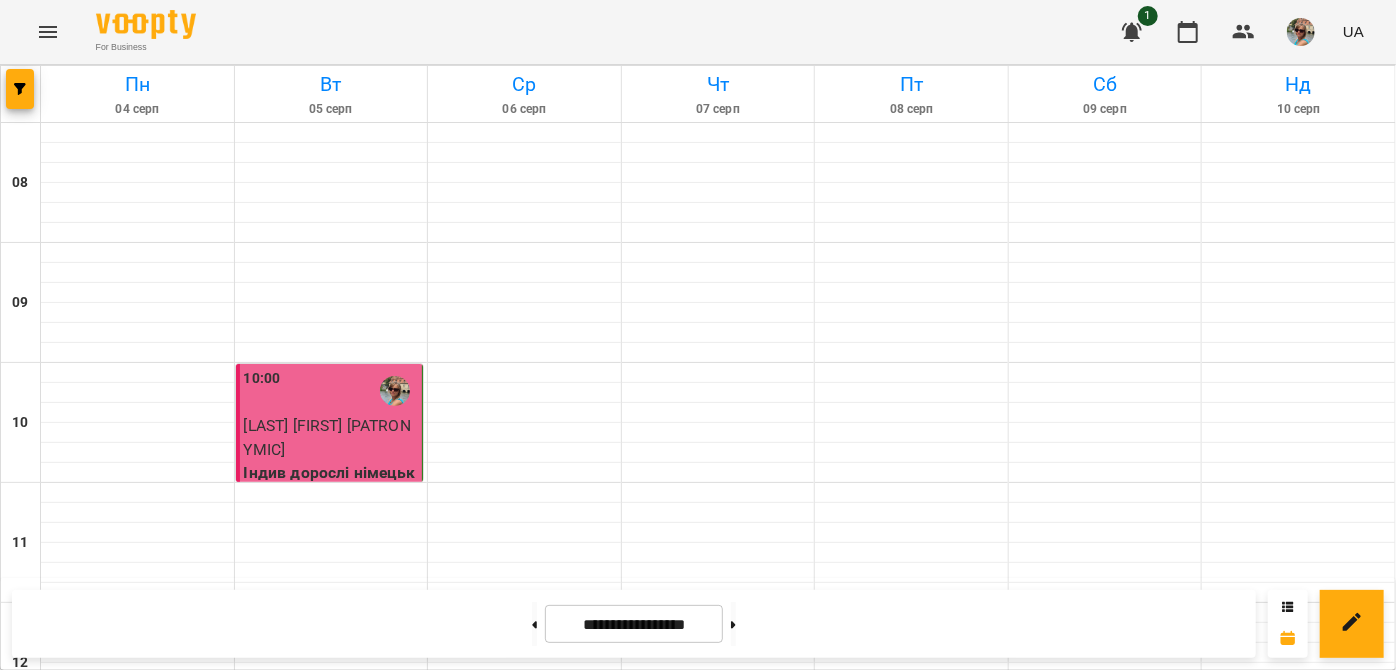 scroll, scrollTop: 1221, scrollLeft: 0, axis: vertical 